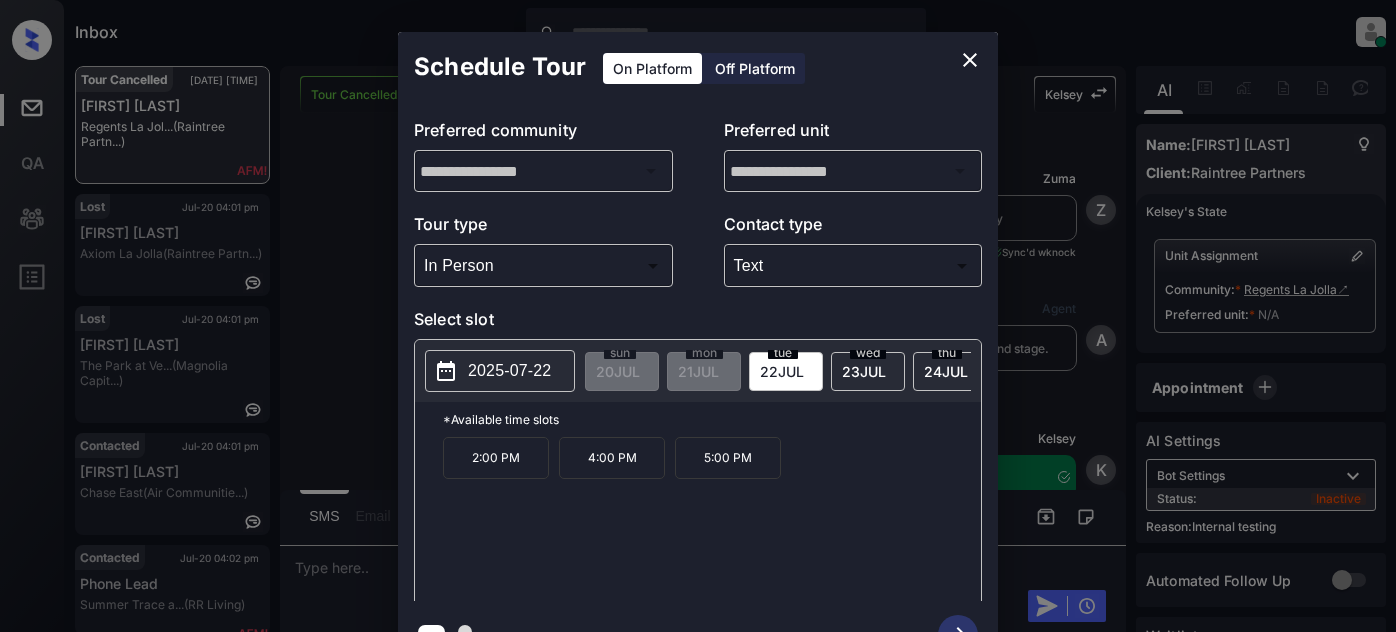 click on "thu 24 JUL" at bounding box center [950, 371] 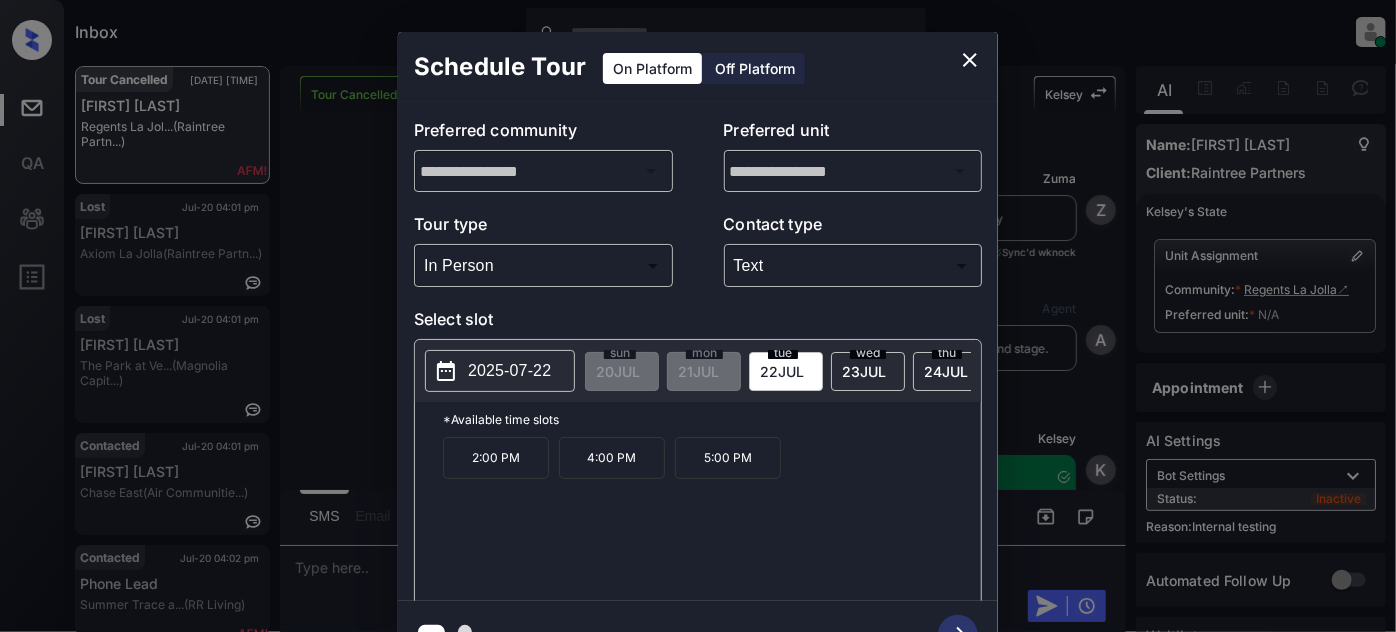 scroll, scrollTop: 7728, scrollLeft: 0, axis: vertical 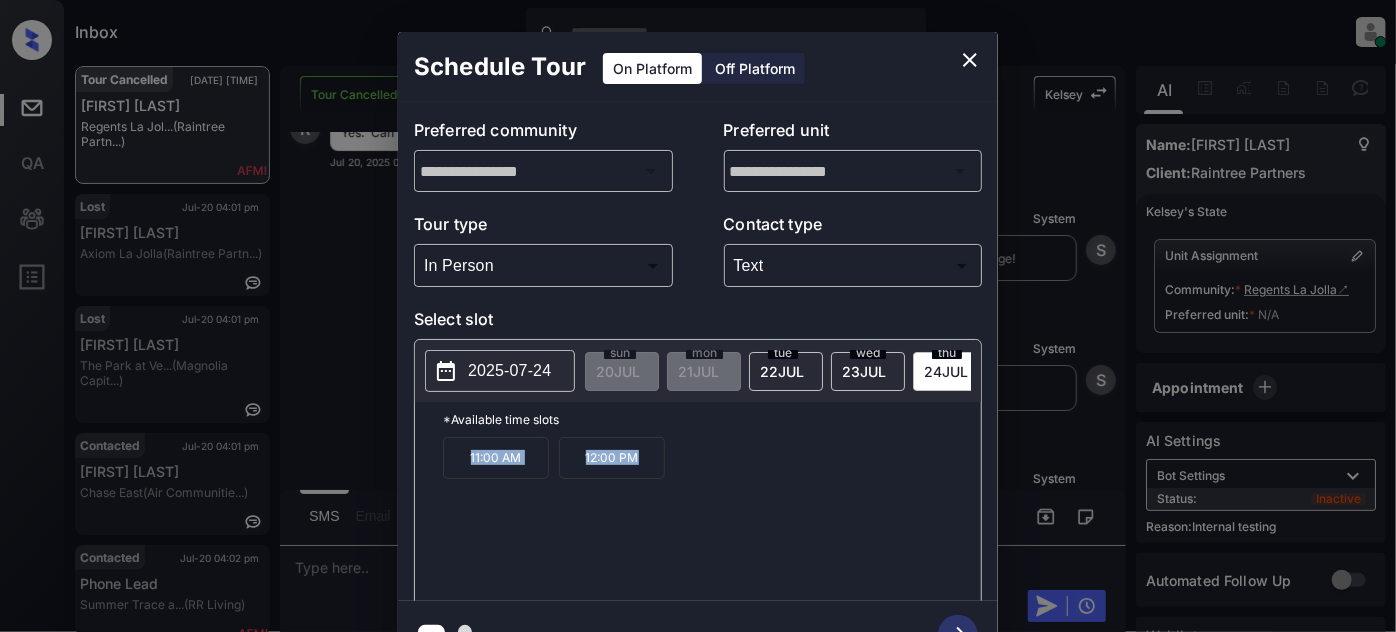 drag, startPoint x: 637, startPoint y: 468, endPoint x: 361, endPoint y: 483, distance: 276.40732 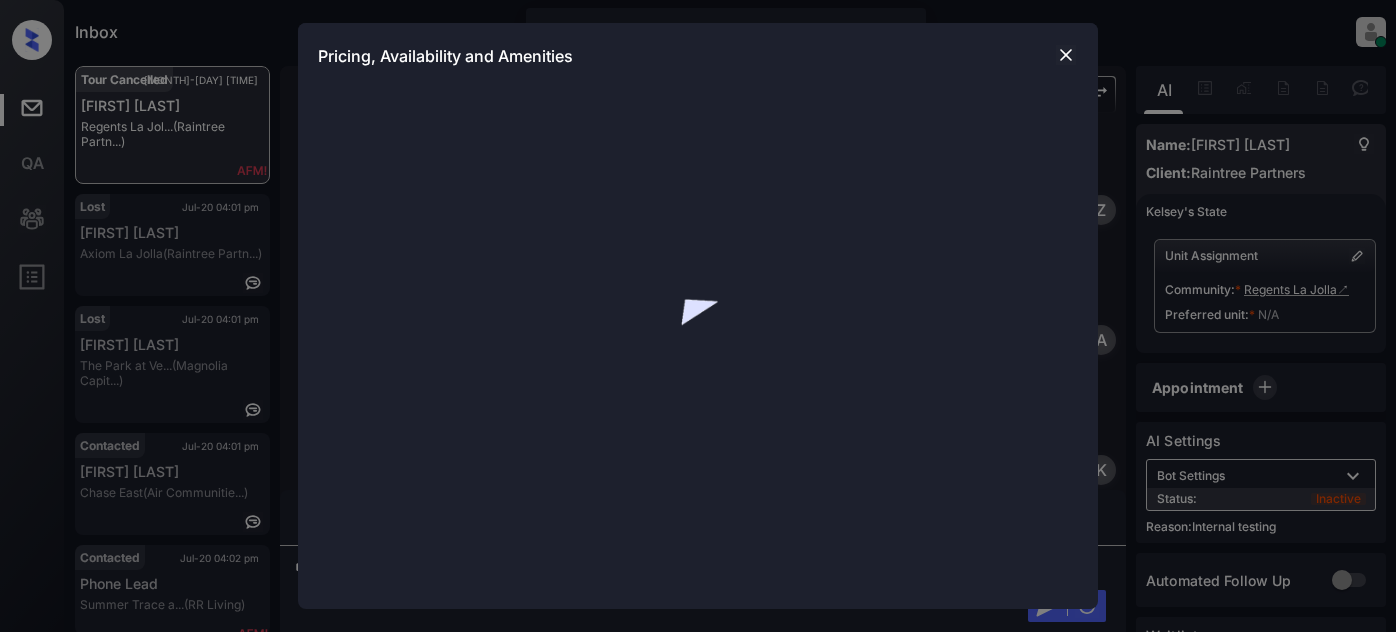 scroll, scrollTop: 0, scrollLeft: 0, axis: both 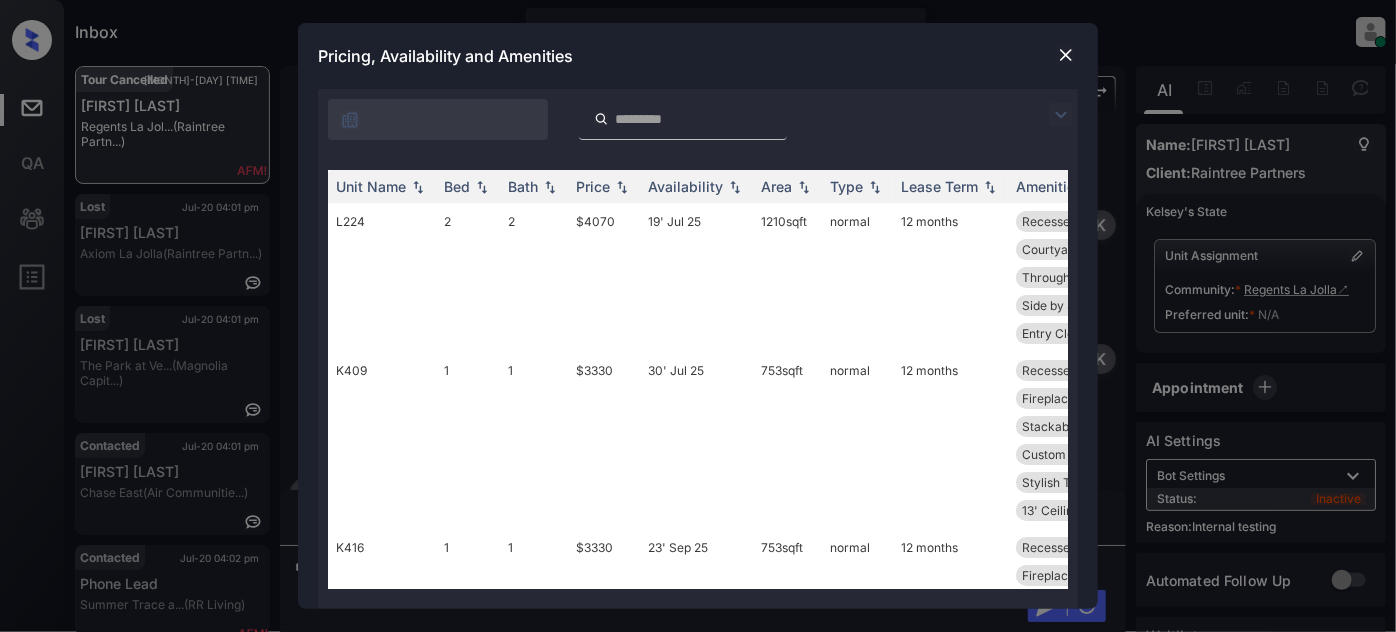 click at bounding box center [1066, 55] 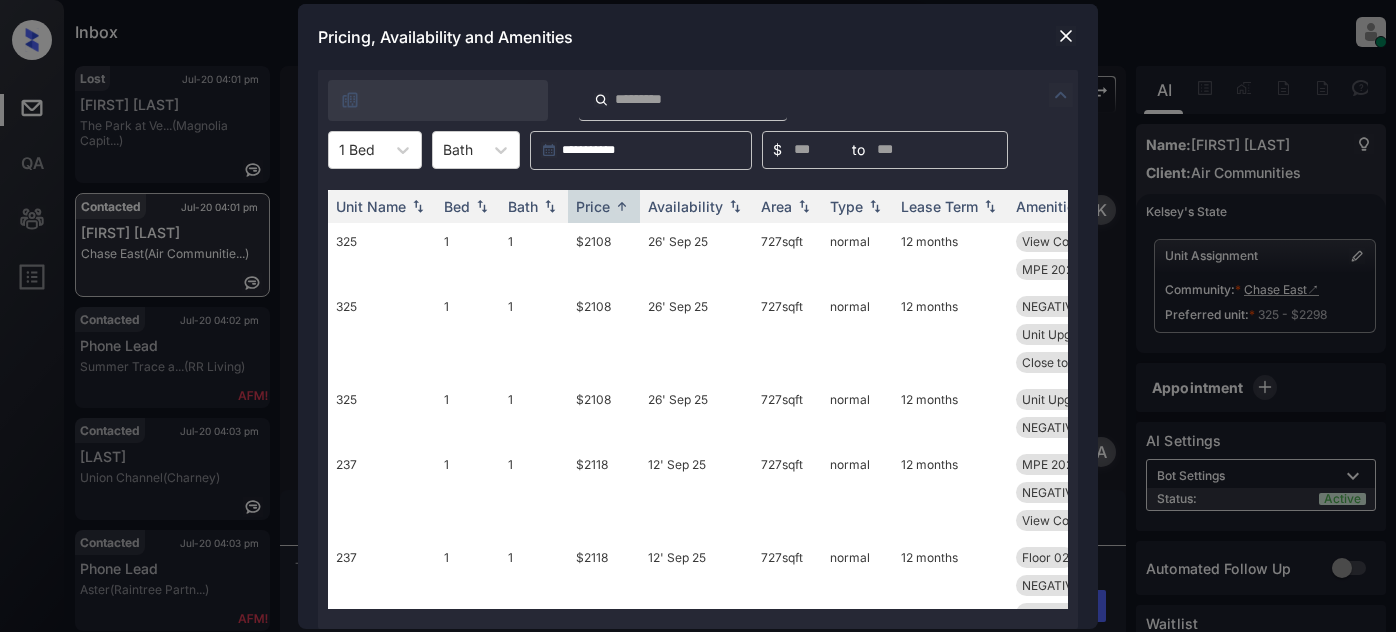 scroll, scrollTop: 0, scrollLeft: 0, axis: both 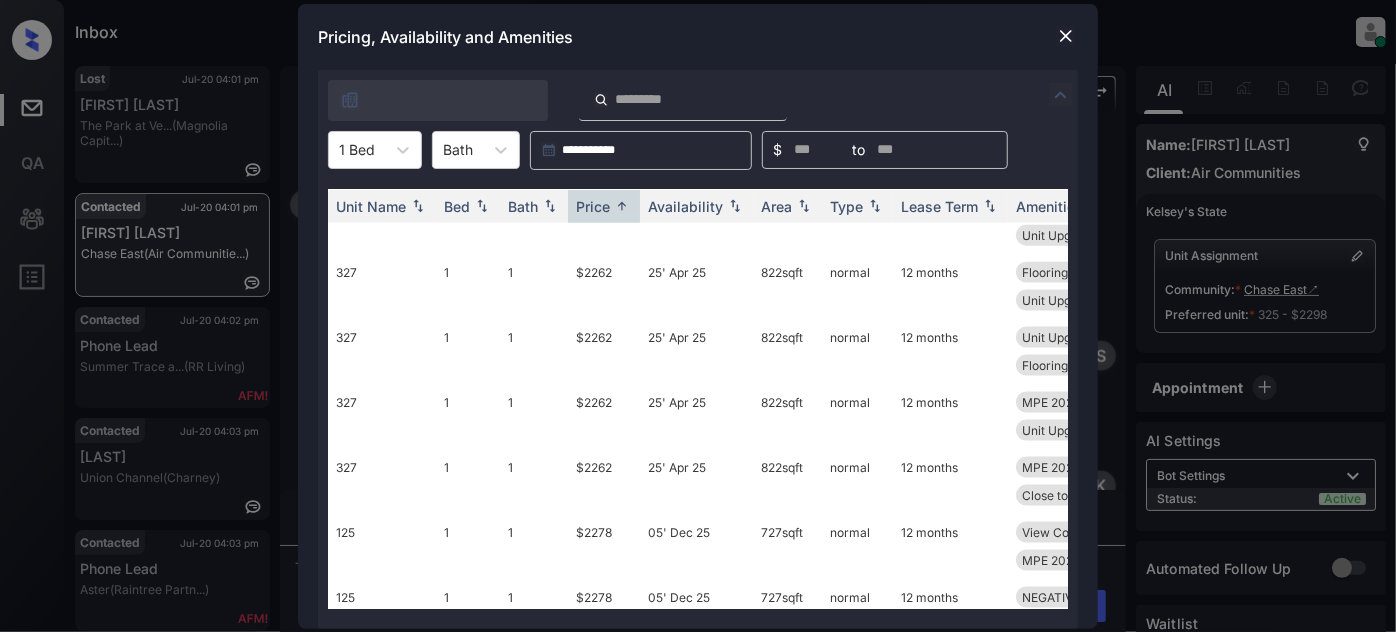 click at bounding box center (1066, 36) 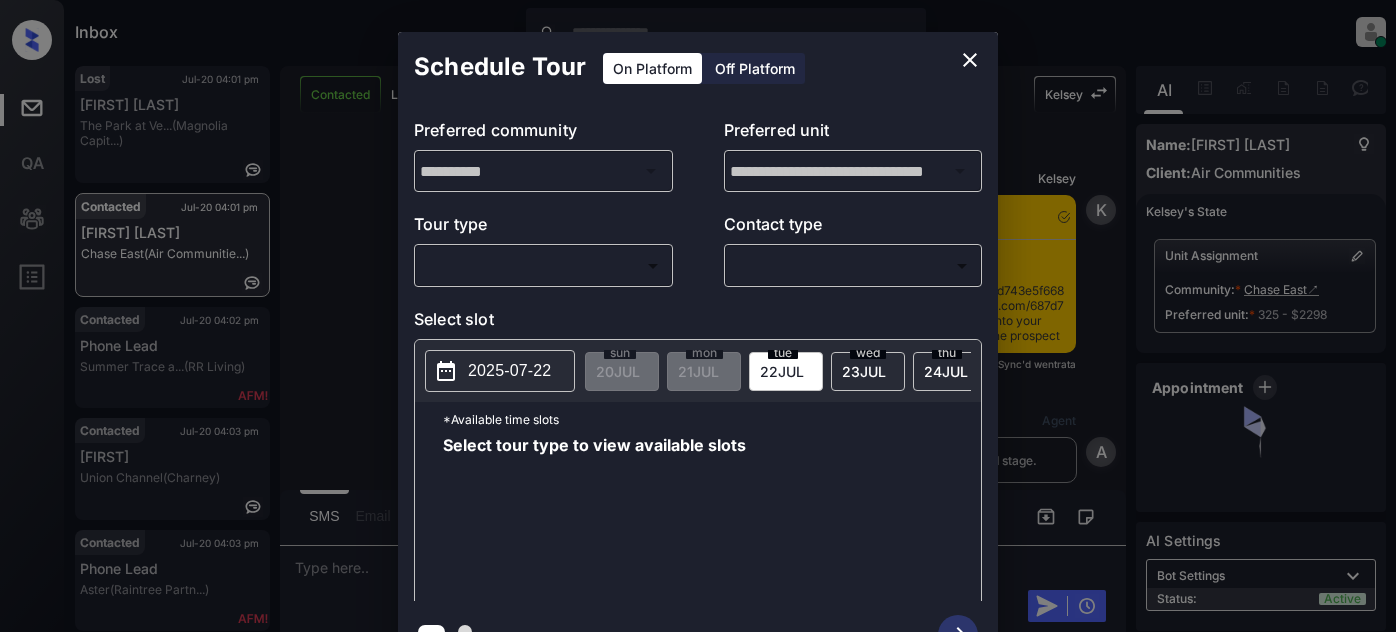 scroll, scrollTop: 0, scrollLeft: 0, axis: both 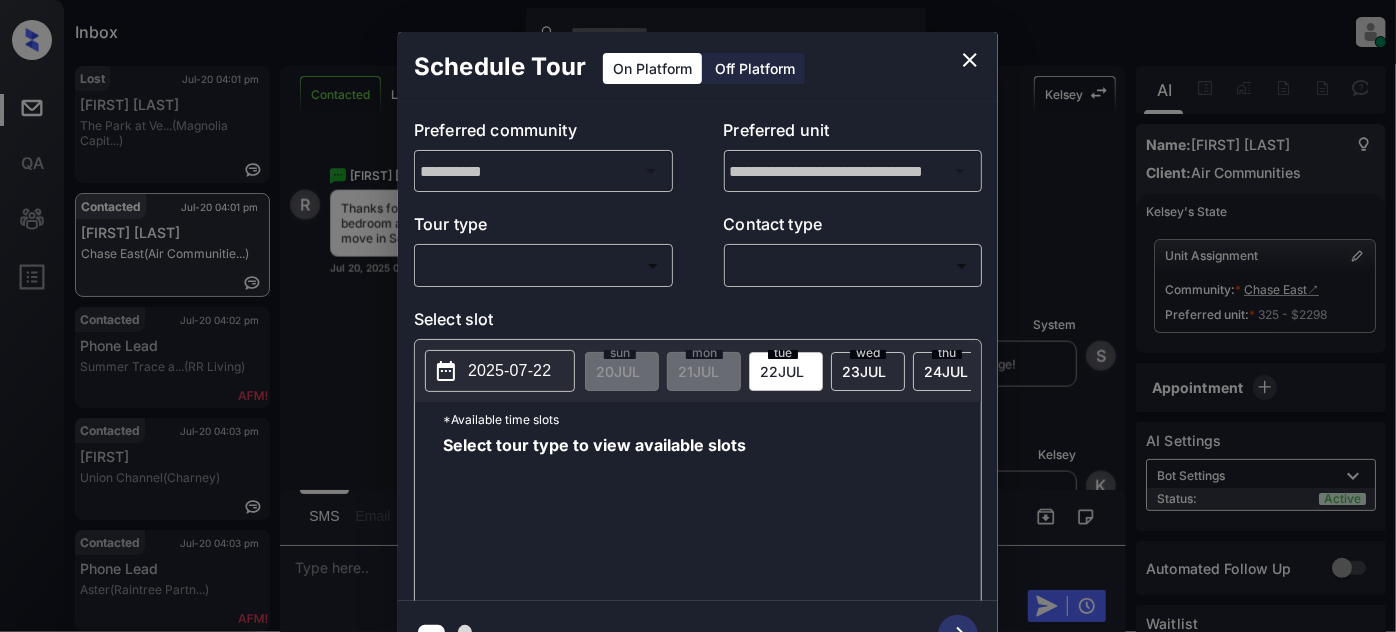 click on "Inbox Juan Carlos Manantan Online Set yourself   offline Set yourself   on break Profile Switch to  light  mode Sign out Lost Jul-20 04:01 pm   Erin Bailess The Park at Ve...  (Magnolia Capit...) Contacted Jul-20 04:01 pm   Rakeem Kelley Chase East  (Air Communitie...) Contacted Jul-20 04:02 pm   Phone Lead Summer Trace a...  (RR Living) Contacted Jul-20 04:03 pm   Taylor Union Channel  (Charney) Contacted Jul-20 04:03 pm   Phone Lead Aster  (Raintree Partn...) Lost Jul-20 04:10 pm   Susan Skaggs Villas at Aspe...  (Case and Assoc...) Contacted Lost Lead Sentiment: Angry Upon sliding the acknowledgement:  Lead will move to lost stage. * ​ SMS and call option will be set to opt out. AFM will be turned off for the lead. Kelsey New Message Kelsey Notes Note: <a href="https://conversation.getzuma.com/687d743e5f6688394ca5de18">https://conversation.getzuma.com/687d743e5f6688394ca5de18</a> - Paste this link into your browser to view Kelsey’s conversation with the prospect Jul 20, 2025 03:57 pm  Sync'd w  entrata" at bounding box center (698, 316) 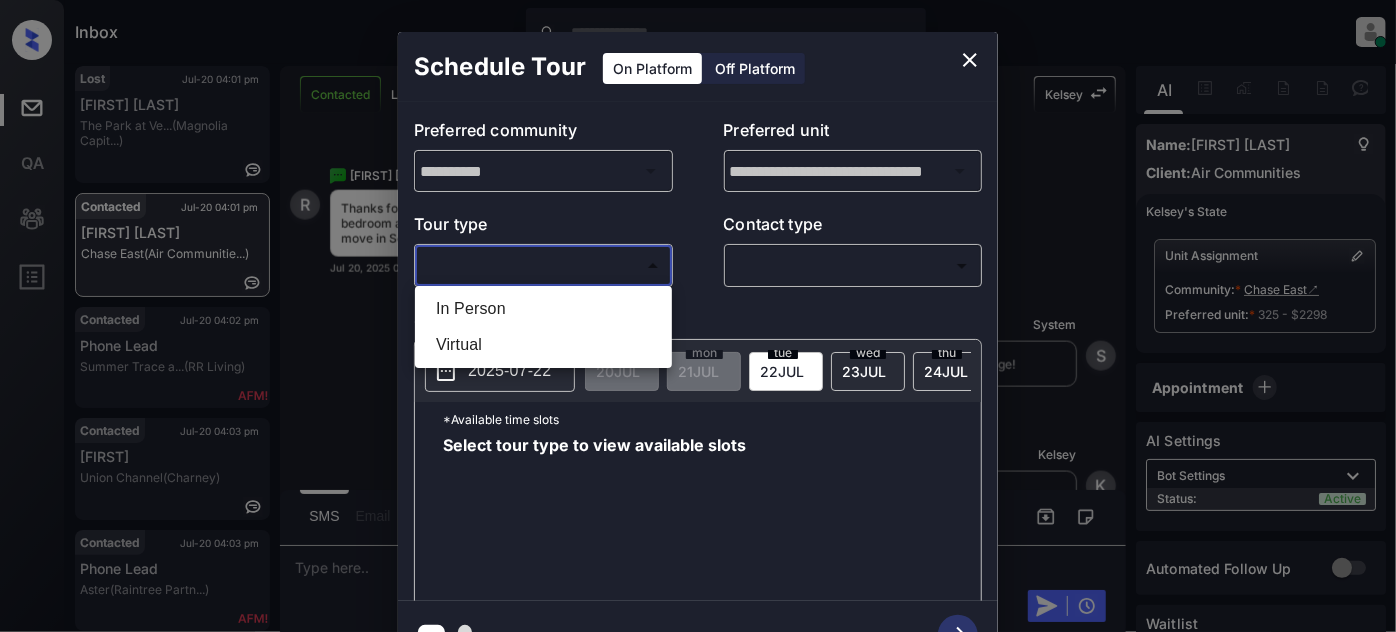 click on "In Person" at bounding box center (543, 309) 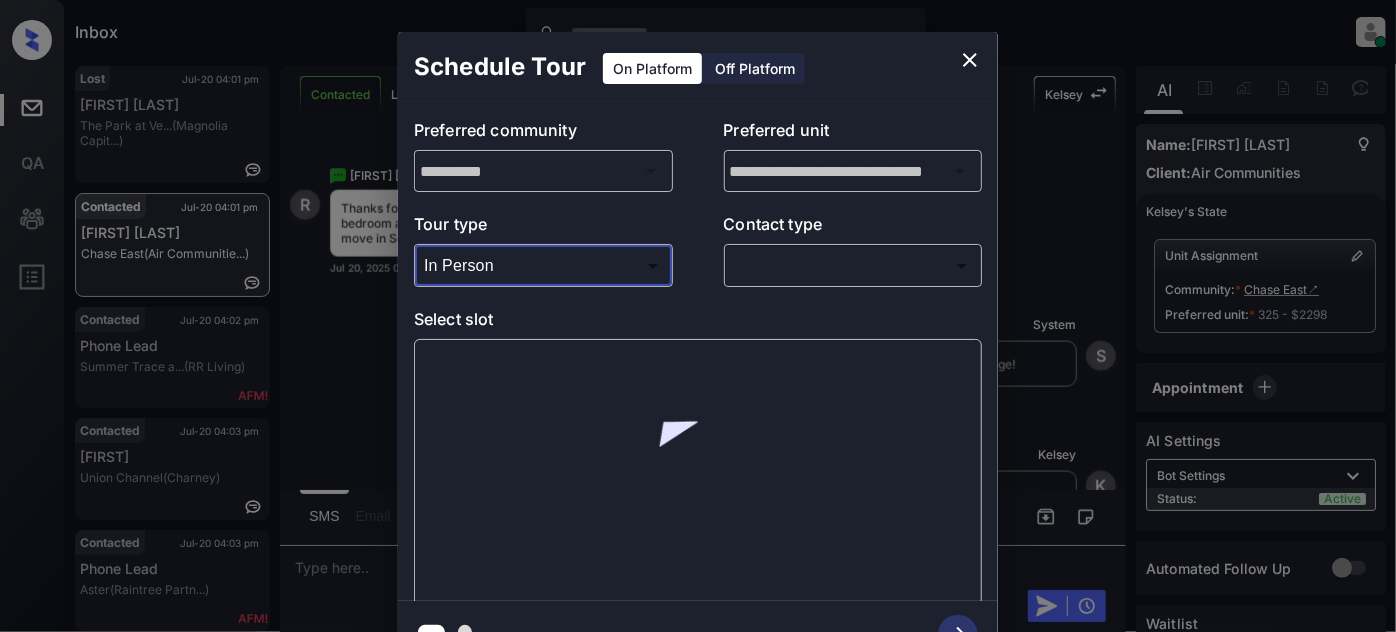 click on "Inbox Juan Carlos Manantan Online Set yourself   offline Set yourself   on break Profile Switch to  light  mode Sign out Lost Jul-20 04:01 pm   Erin Bailess The Park at Ve...  (Magnolia Capit...) Contacted Jul-20 04:01 pm   Rakeem Kelley Chase East  (Air Communitie...) Contacted Jul-20 04:02 pm   Phone Lead Summer Trace a...  (RR Living) Contacted Jul-20 04:03 pm   Taylor Union Channel  (Charney) Contacted Jul-20 04:03 pm   Phone Lead Aster  (Raintree Partn...) Lost Jul-20 04:10 pm   Susan Skaggs Villas at Aspe...  (Case and Assoc...) Contacted Lost Lead Sentiment: Angry Upon sliding the acknowledgement:  Lead will move to lost stage. * ​ SMS and call option will be set to opt out. AFM will be turned off for the lead. Kelsey New Message Kelsey Notes Note: <a href="https://conversation.getzuma.com/687d743e5f6688394ca5de18">https://conversation.getzuma.com/687d743e5f6688394ca5de18</a> - Paste this link into your browser to view Kelsey’s conversation with the prospect Jul 20, 2025 03:57 pm  Sync'd w  entrata" at bounding box center [698, 316] 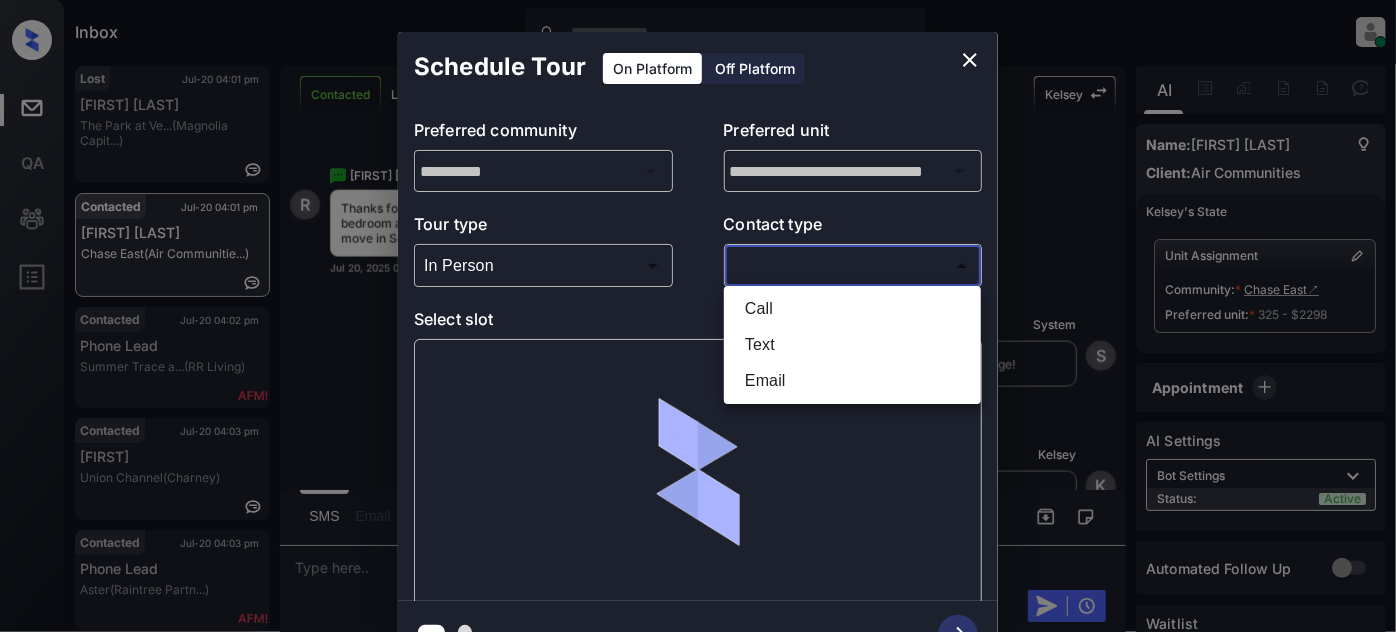 click on "Text" at bounding box center [852, 345] 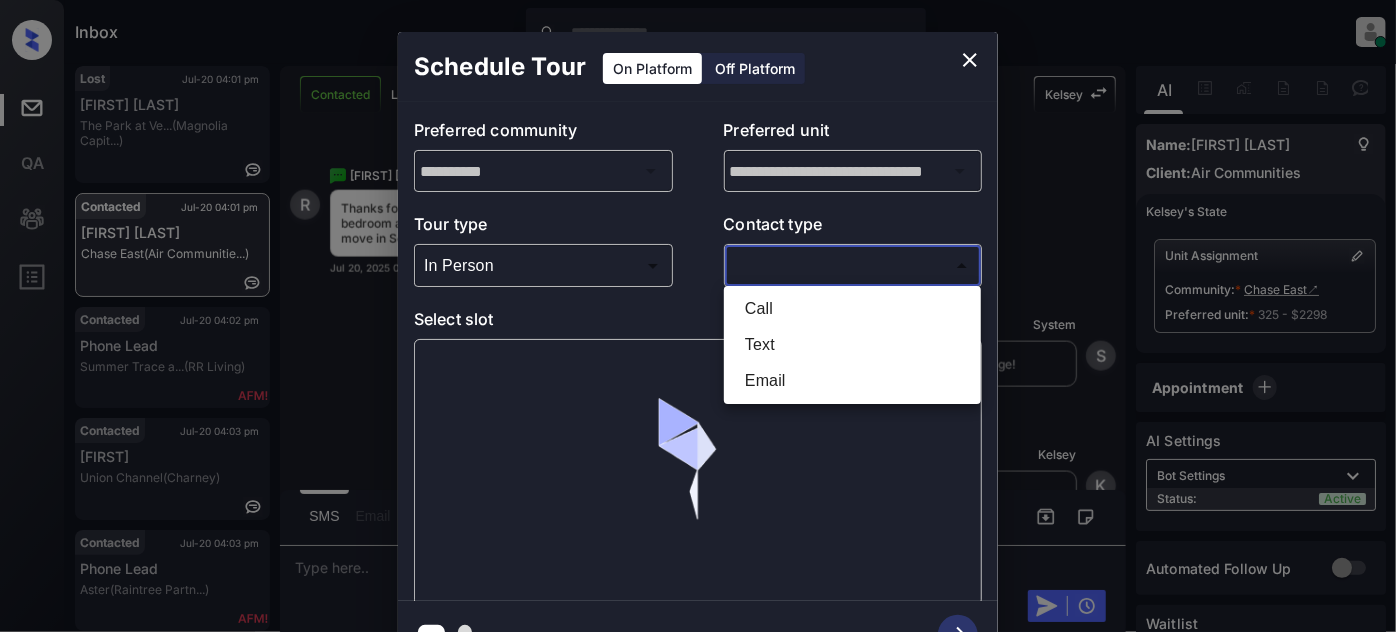 type on "****" 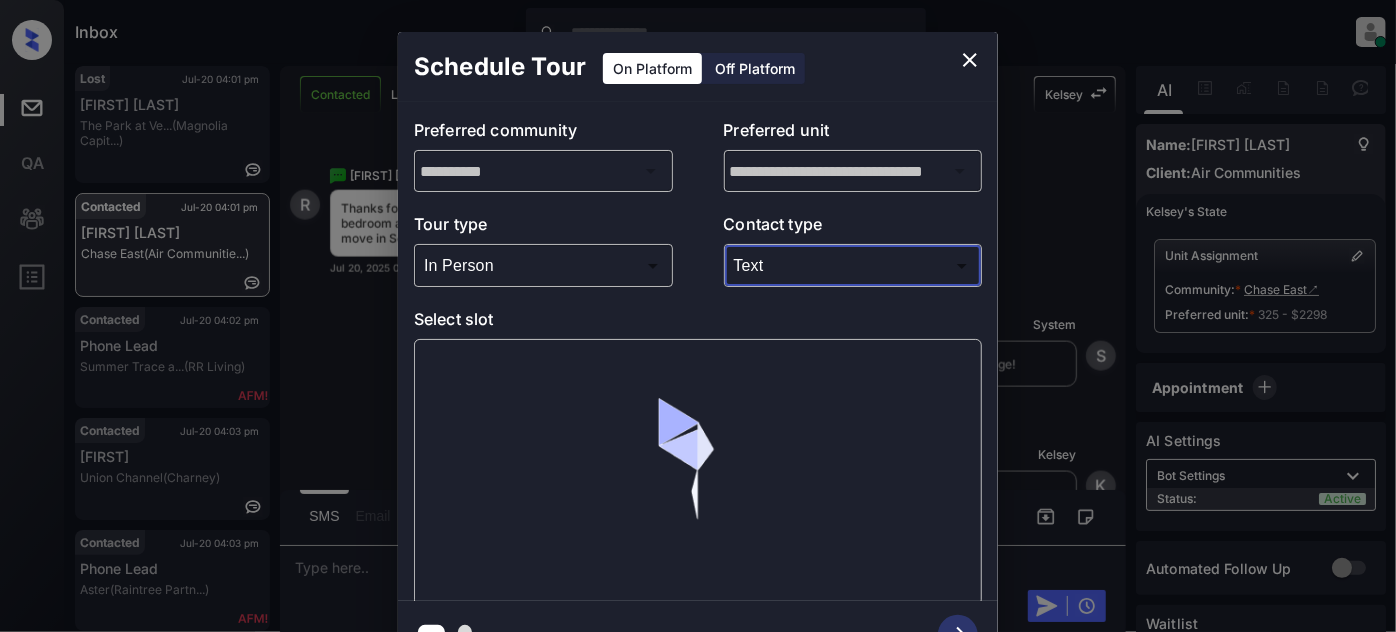 click 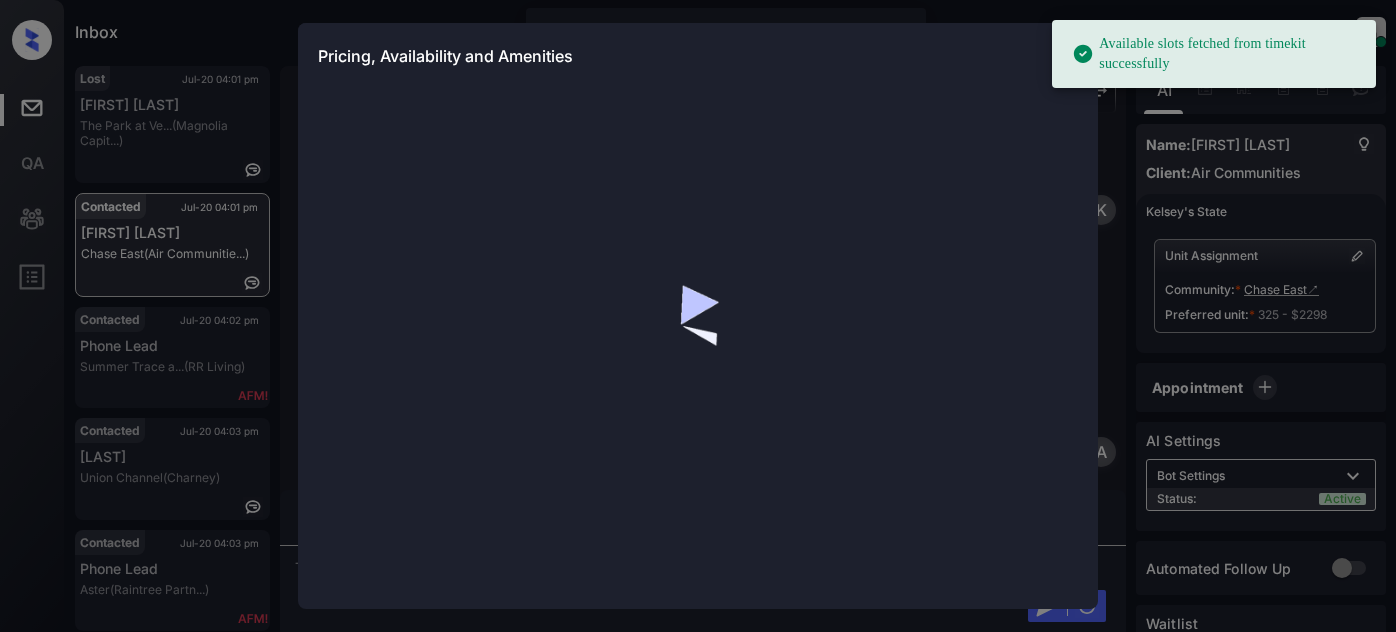 scroll, scrollTop: 0, scrollLeft: 0, axis: both 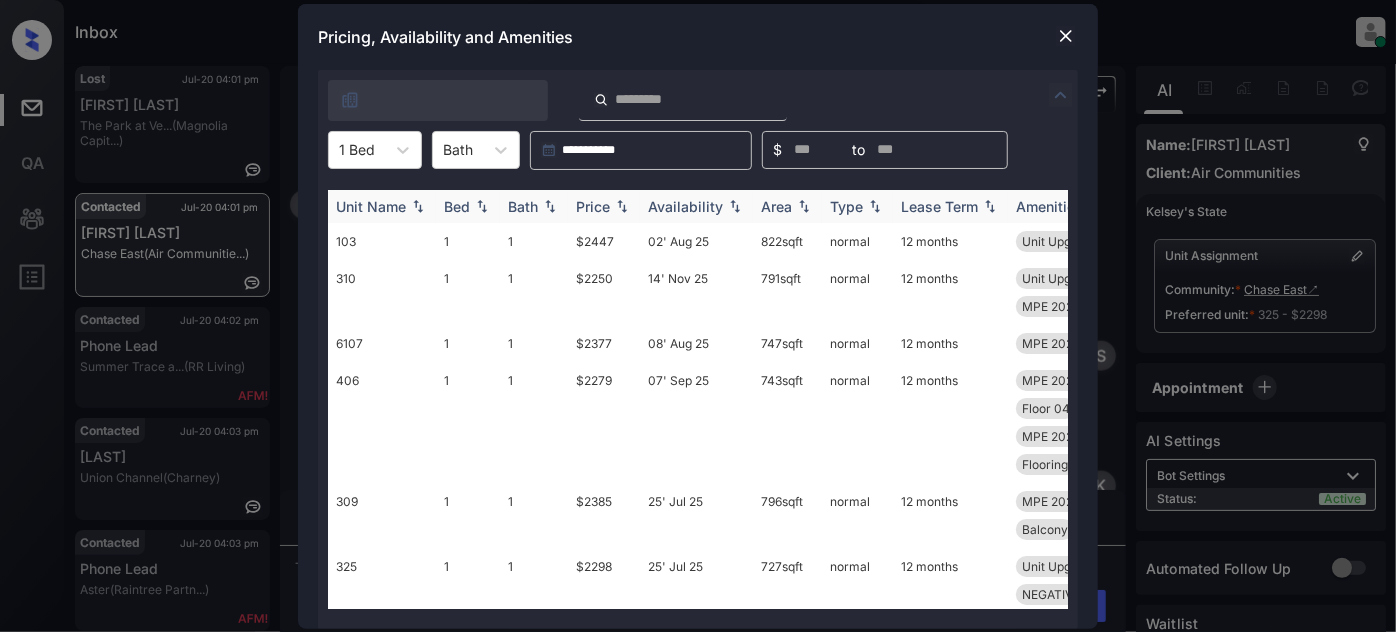 click on "Price" at bounding box center [593, 206] 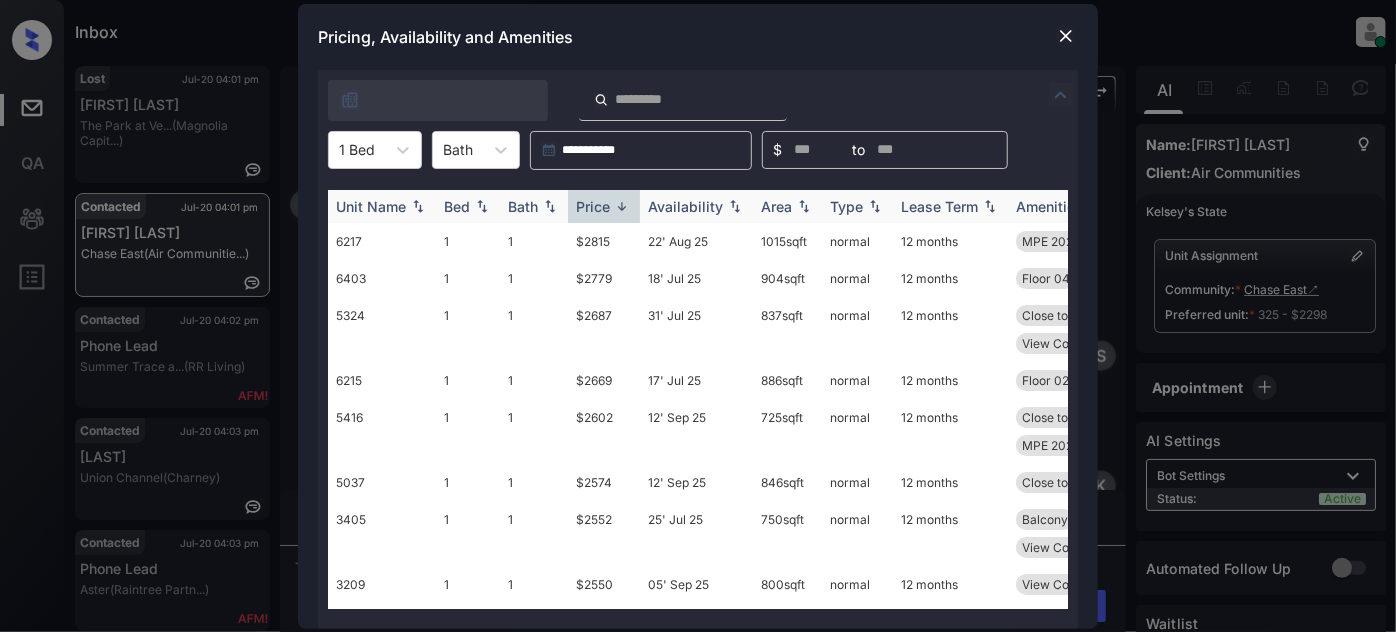 click on "Price" at bounding box center (593, 206) 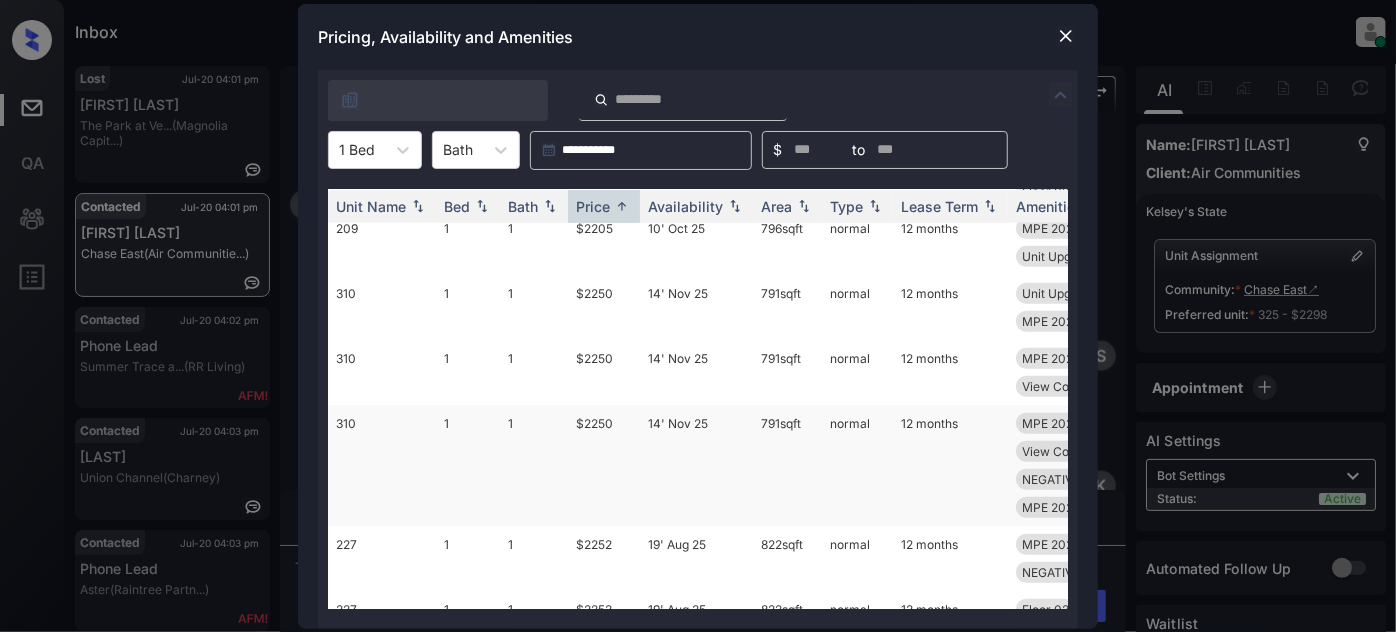 scroll, scrollTop: 818, scrollLeft: 0, axis: vertical 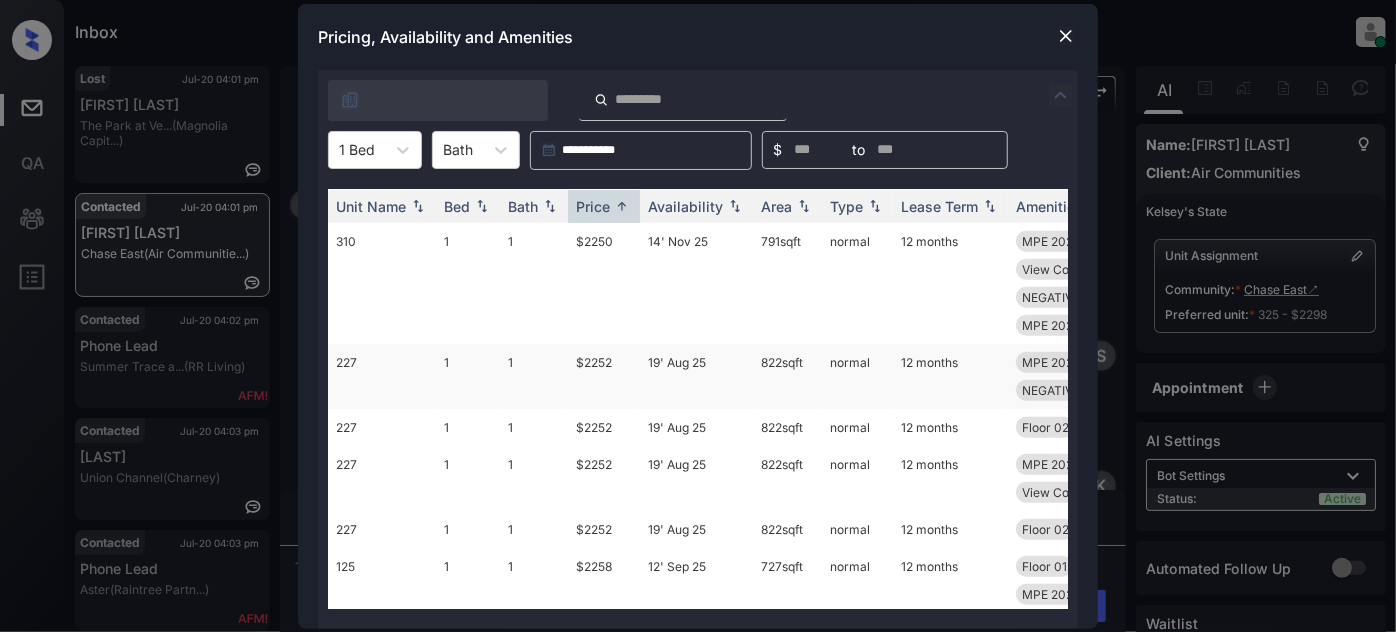 click on "19' Aug 25" at bounding box center (696, 376) 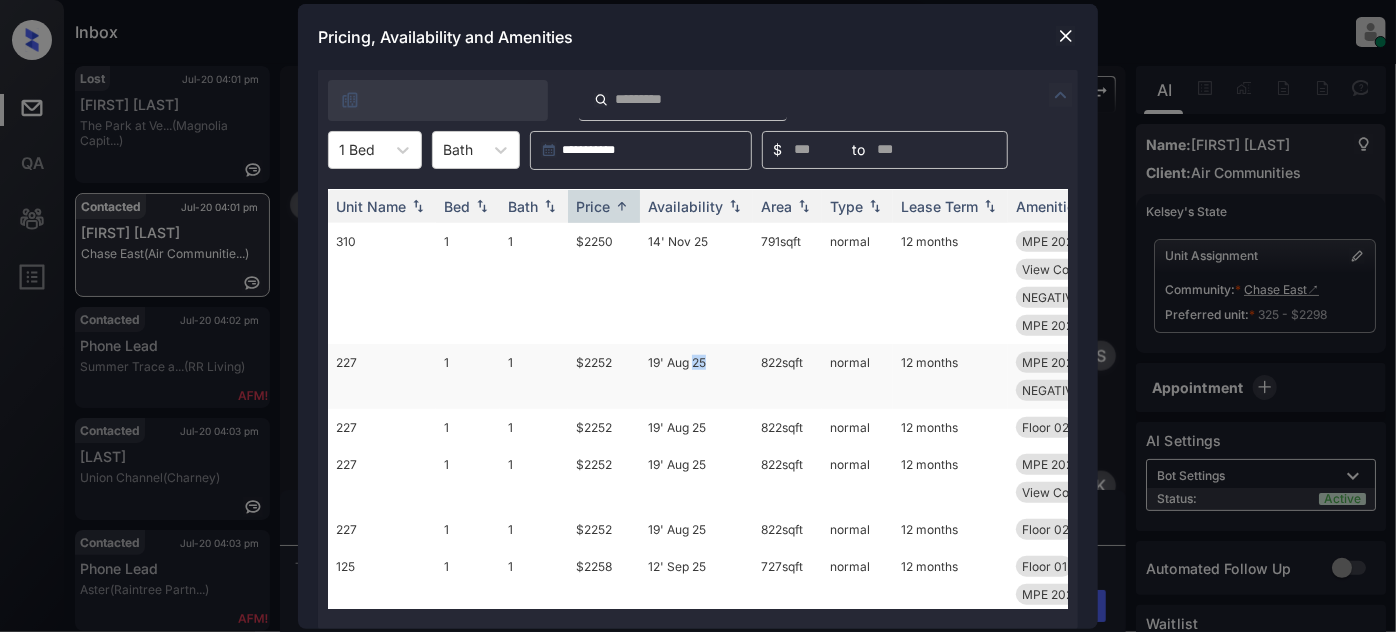 click on "19' Aug 25" at bounding box center [696, 376] 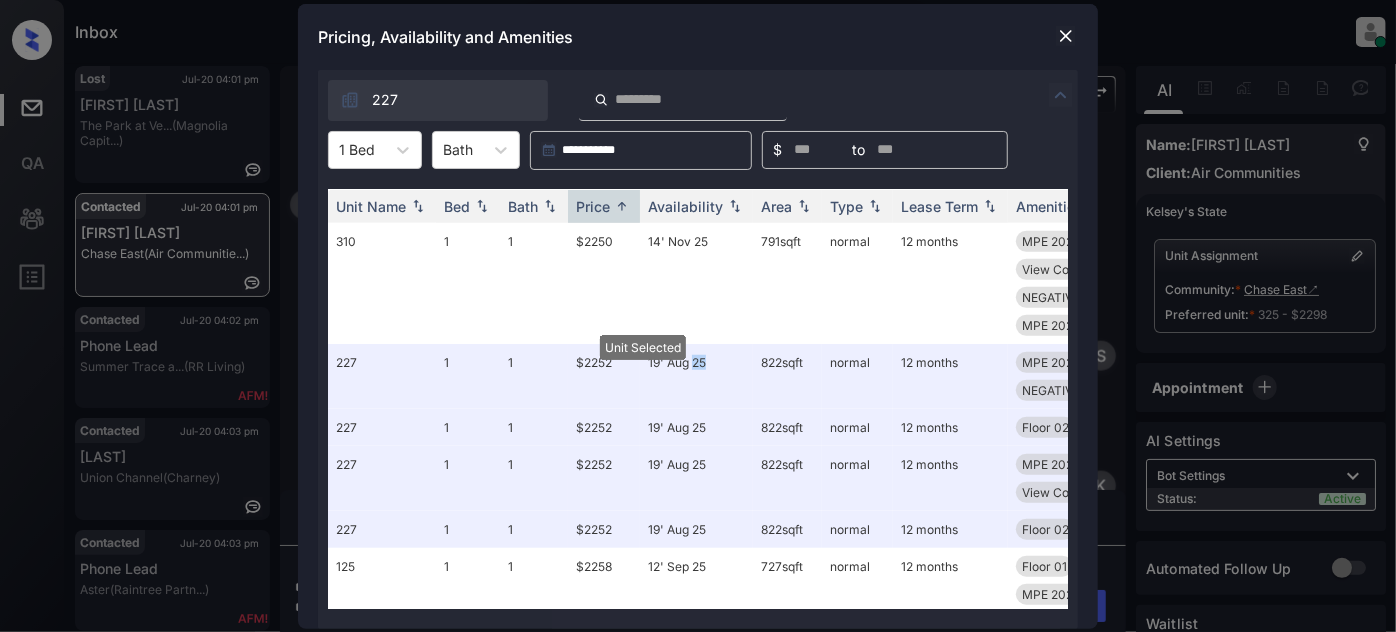 click at bounding box center (1066, 36) 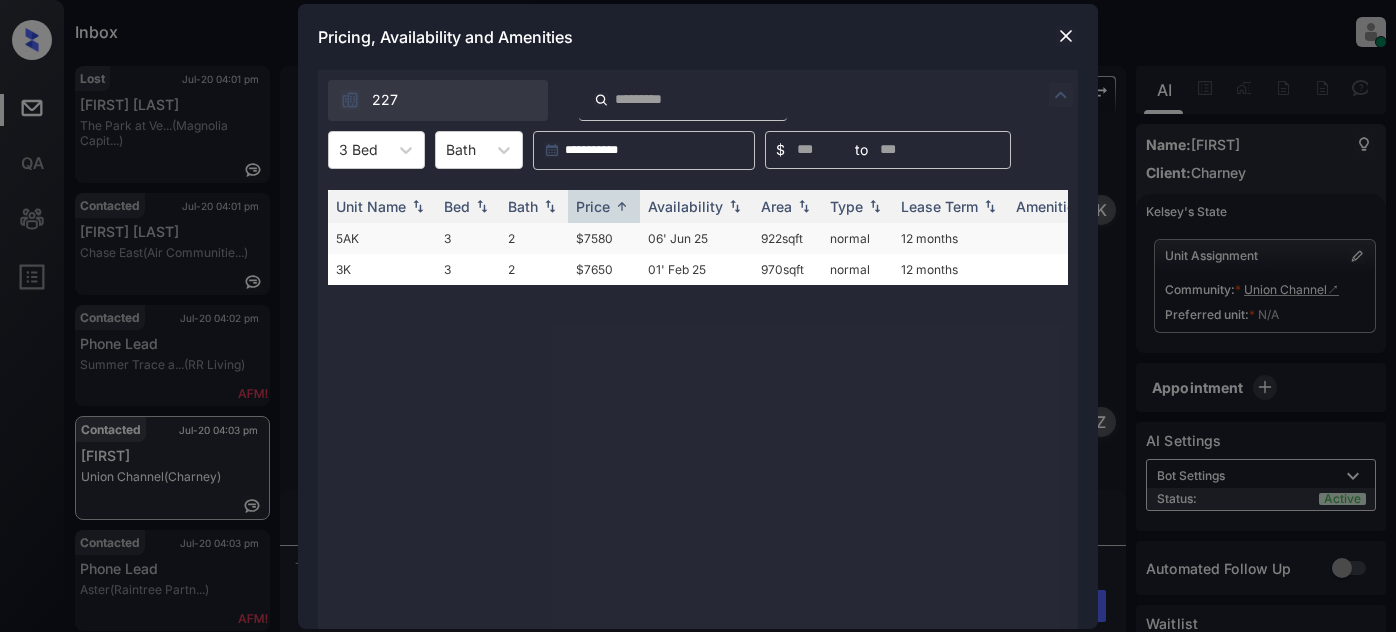 scroll, scrollTop: 0, scrollLeft: 0, axis: both 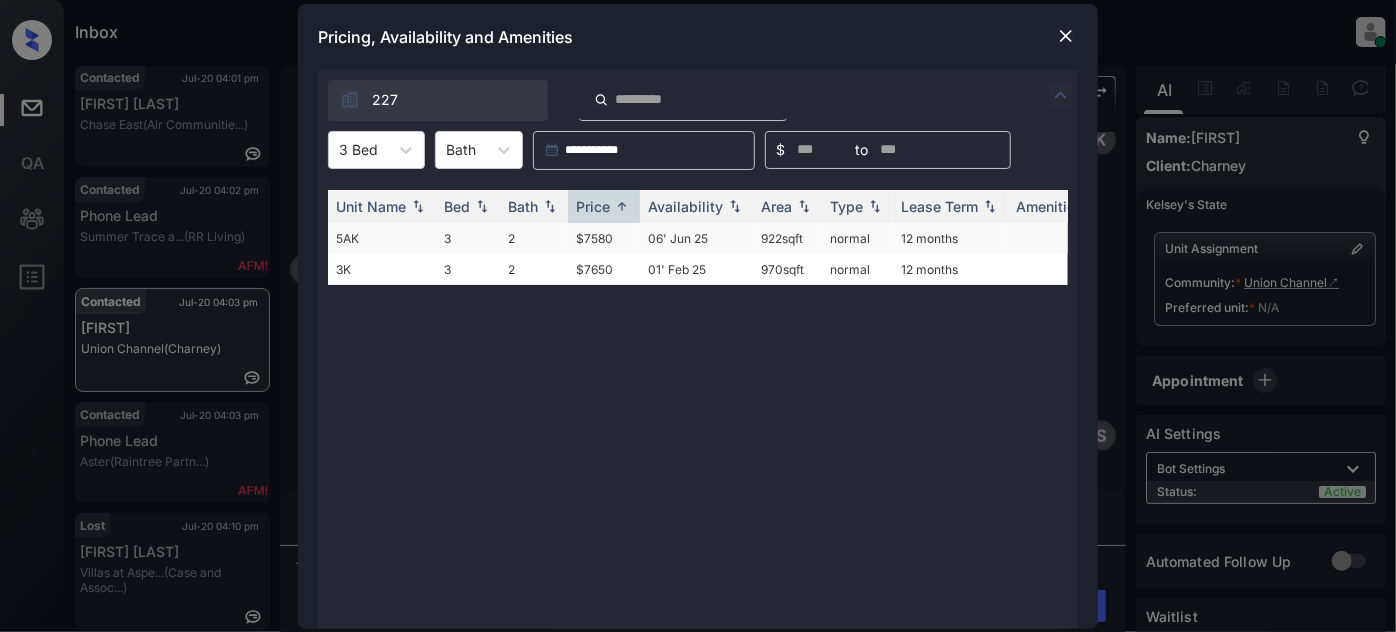 click on "06' Jun 25" at bounding box center (696, 238) 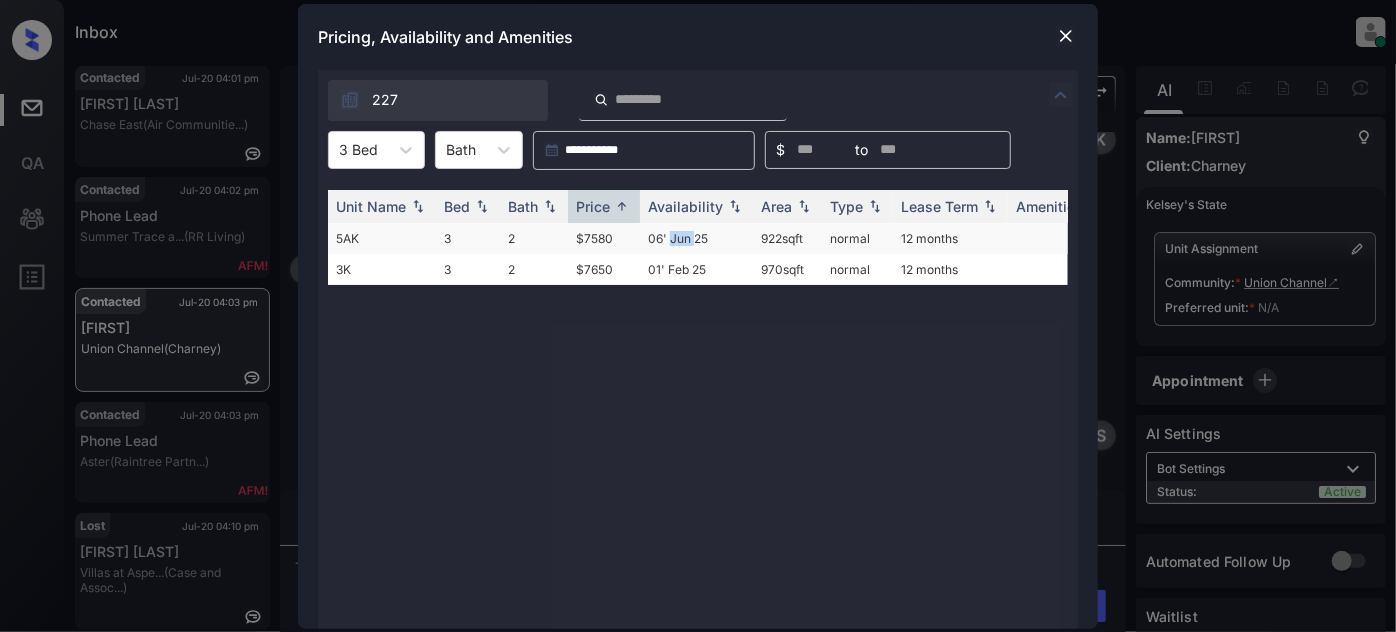 click on "06' Jun 25" at bounding box center (696, 238) 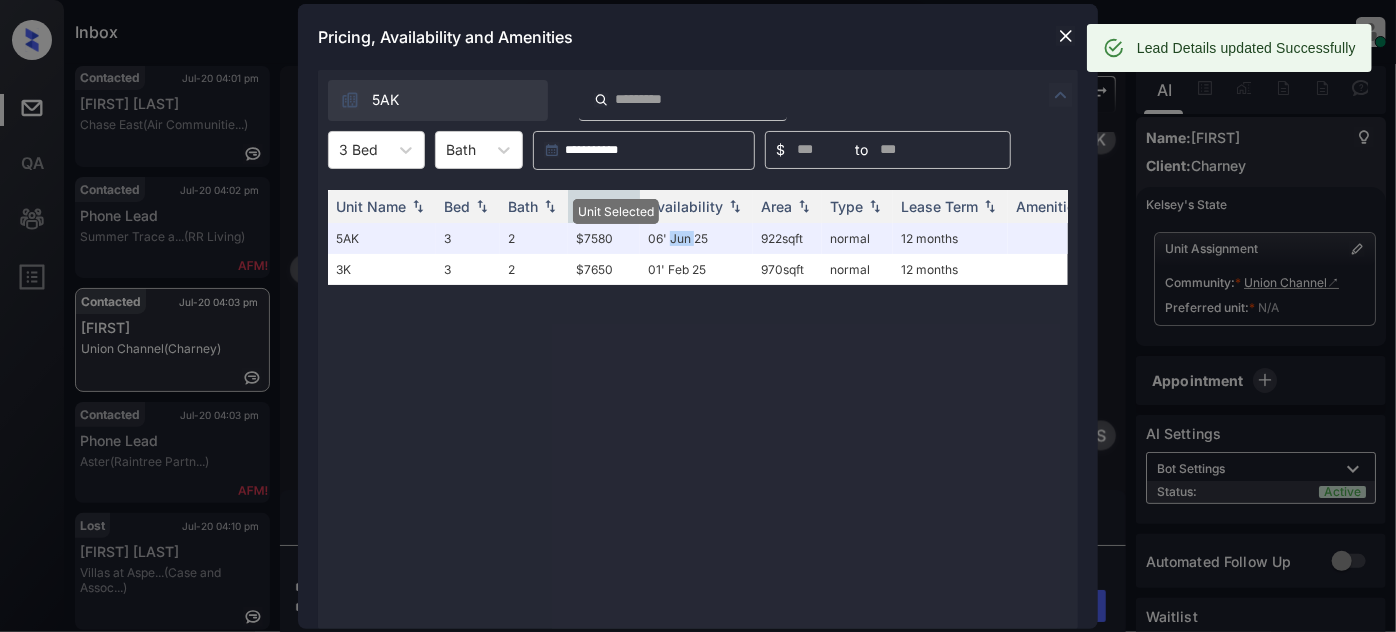 click at bounding box center (1066, 36) 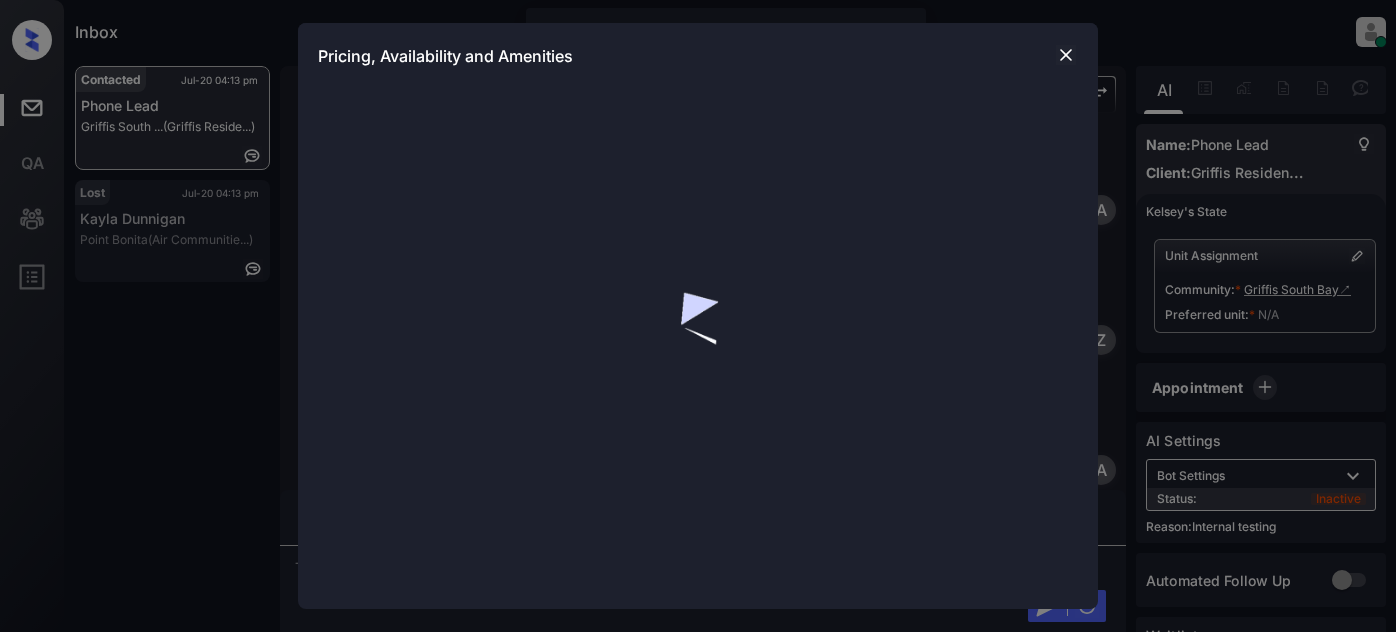 scroll, scrollTop: 0, scrollLeft: 0, axis: both 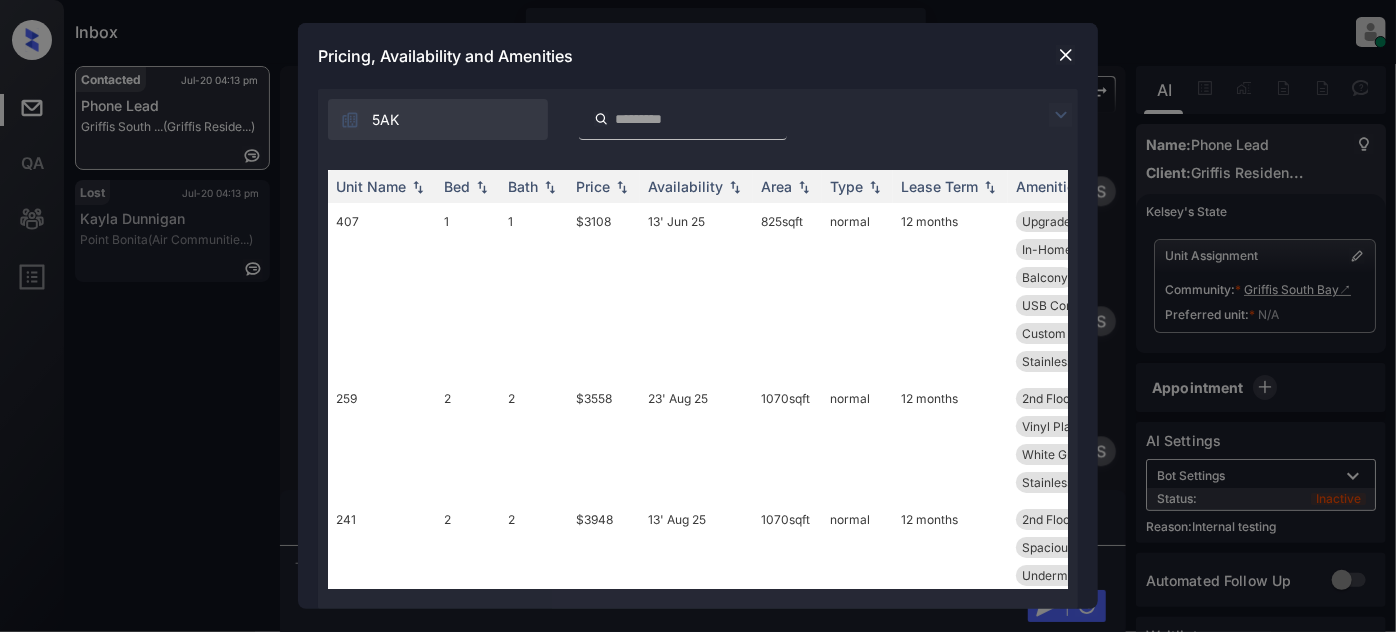 click at bounding box center [1066, 55] 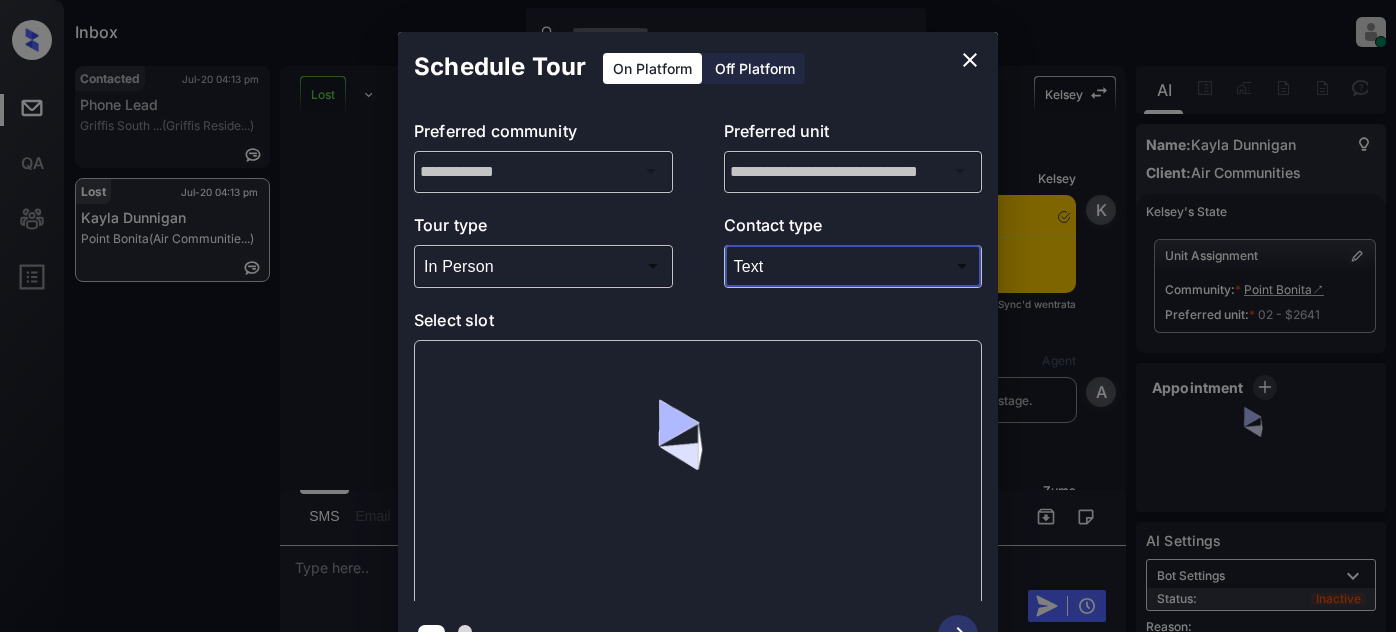 scroll, scrollTop: 0, scrollLeft: 0, axis: both 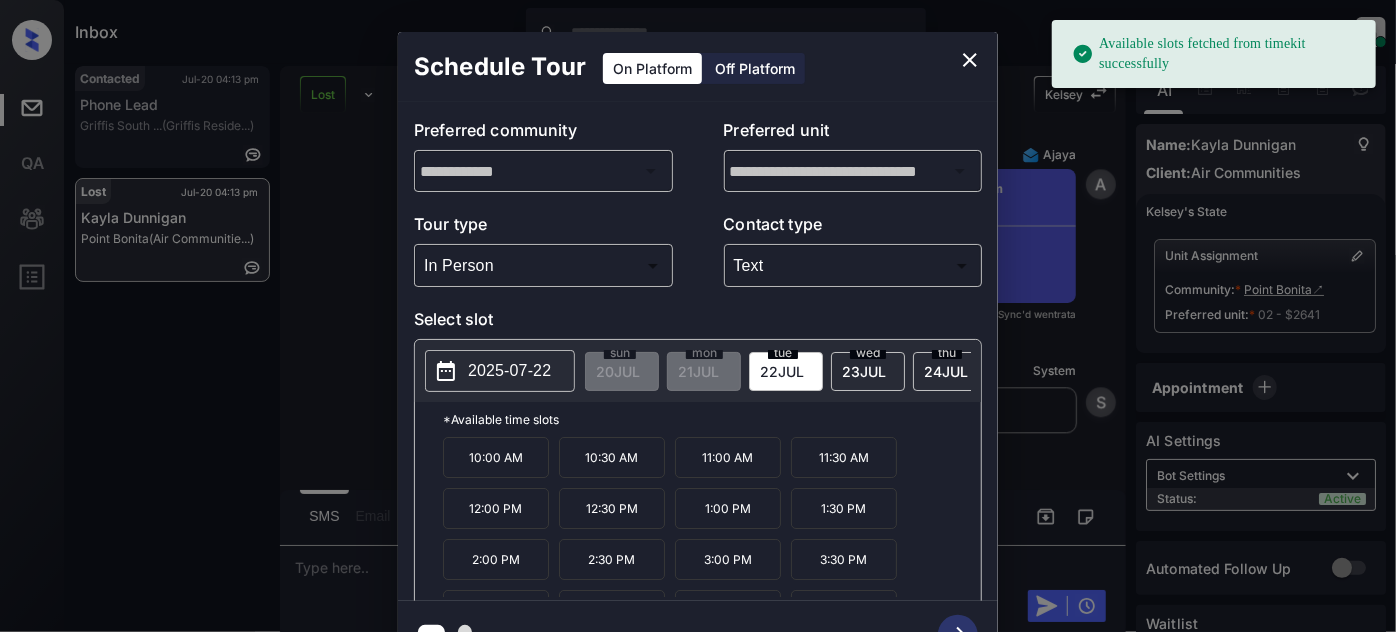 click on "**********" at bounding box center (698, 351) 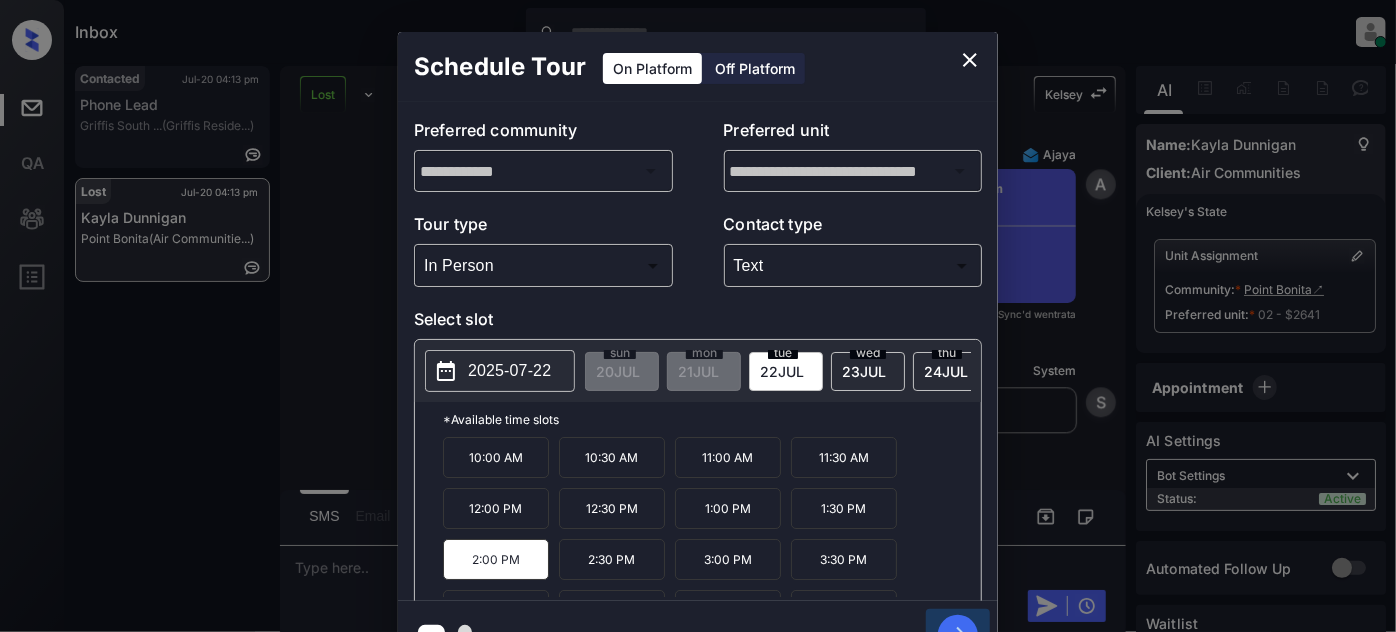 click 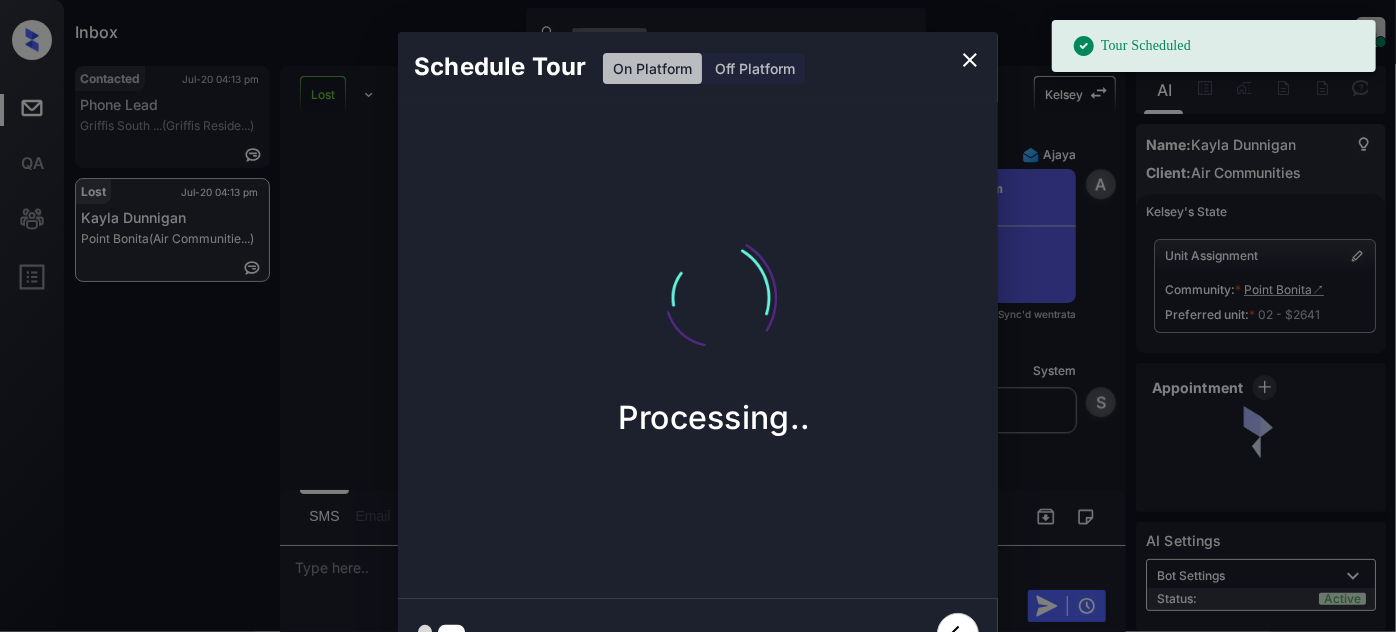 click on "Schedule Tour On Platform Off Platform Processing.." at bounding box center [698, 350] 